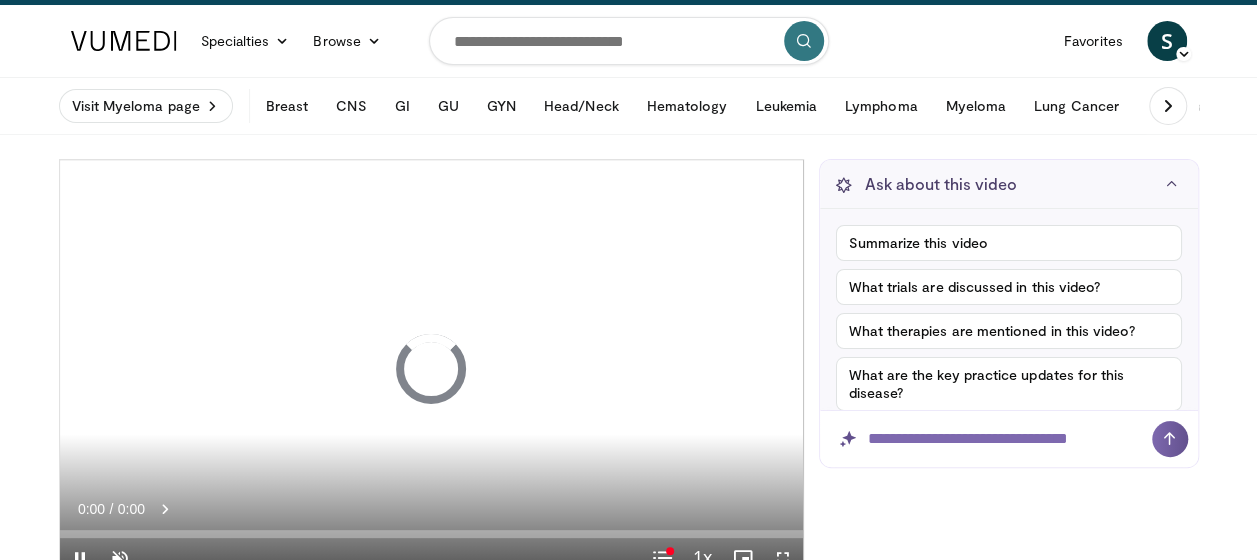 scroll, scrollTop: 0, scrollLeft: 0, axis: both 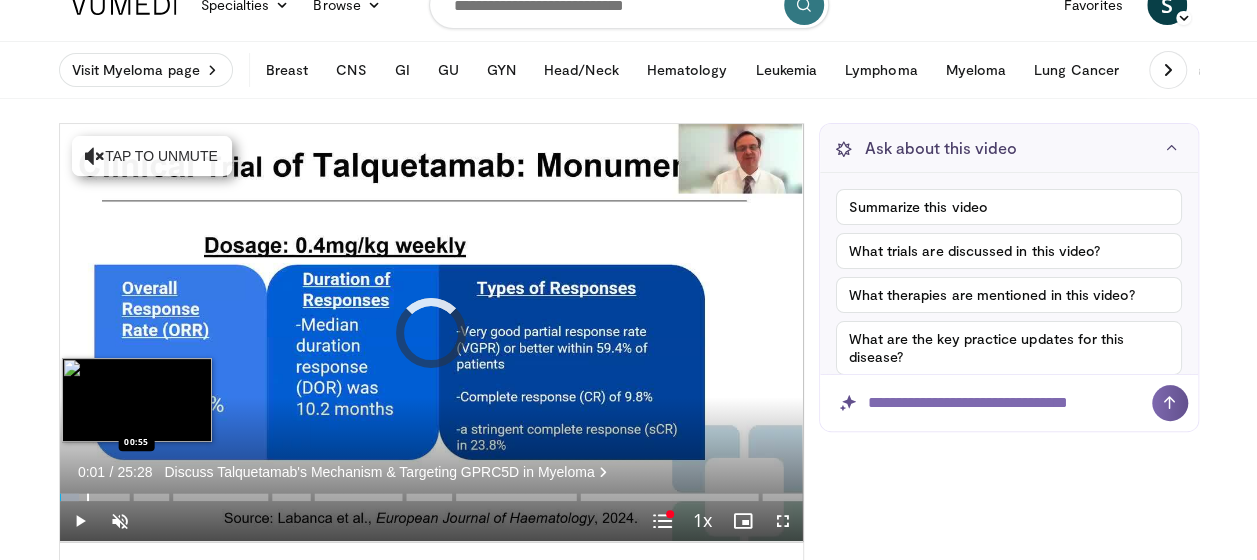 click on "Loaded :  2.60% 00:55" at bounding box center [431, 497] 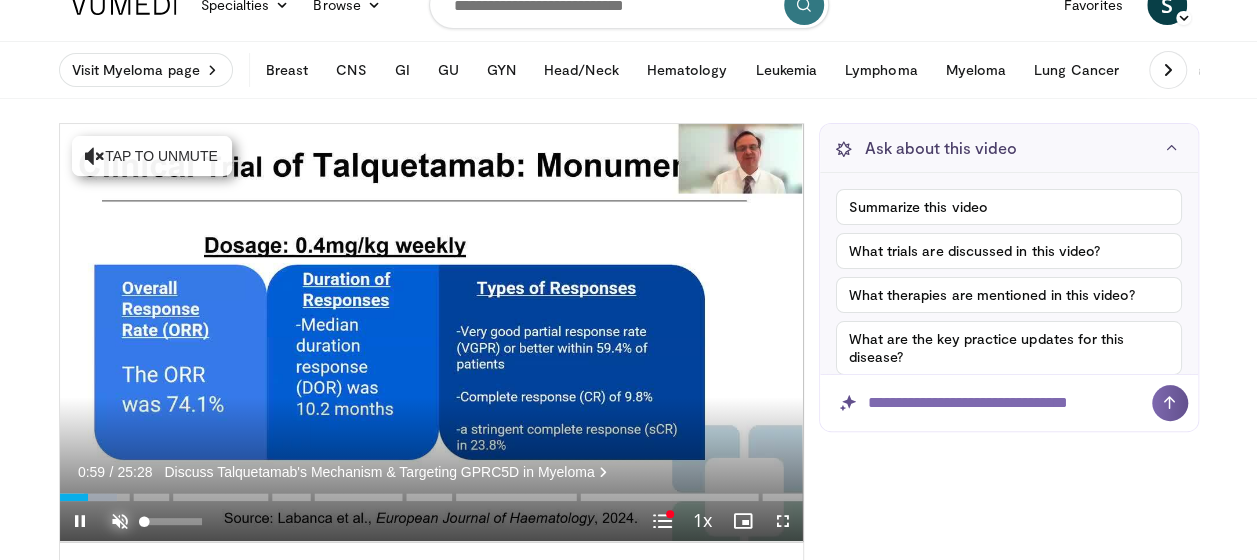 click at bounding box center [120, 521] 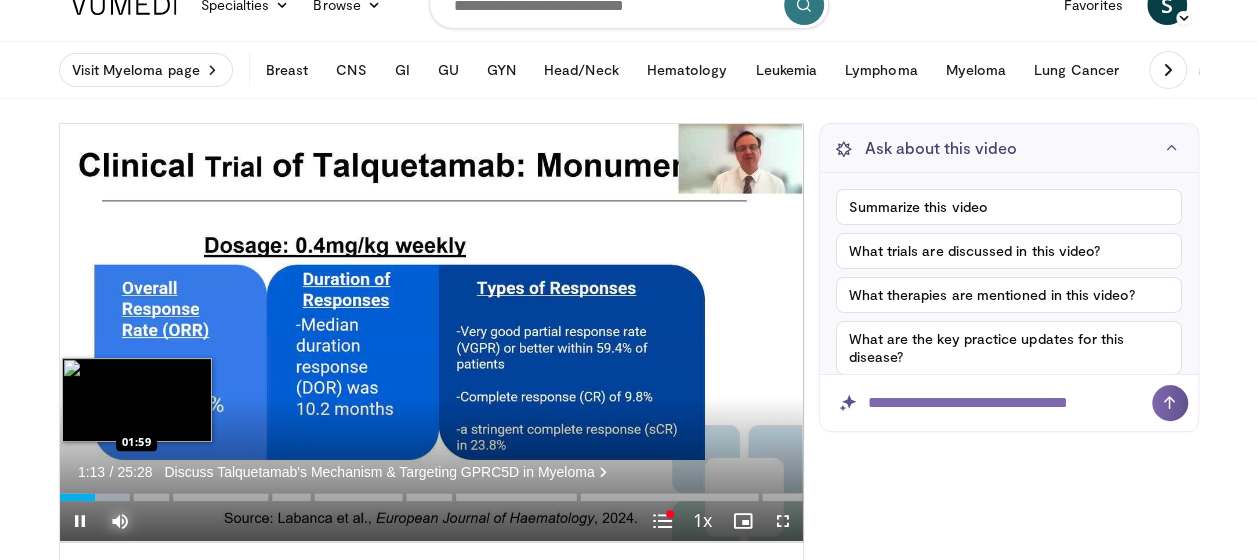 click on "Loaded :  9.08% 01:13" at bounding box center (431, 497) 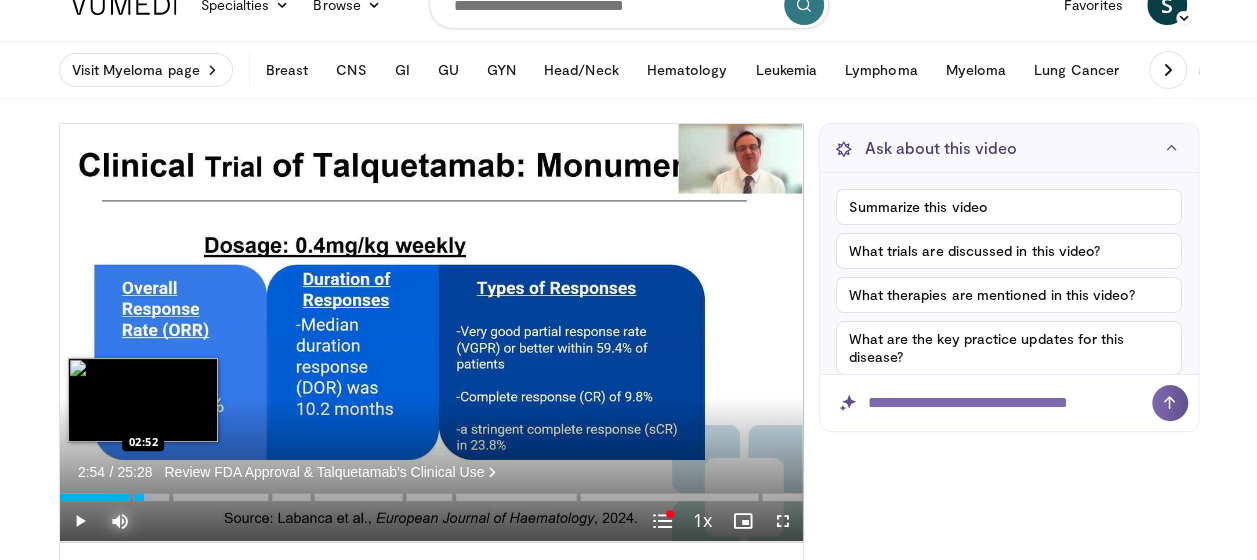 click on "Loaded :  12.33% 02:54 02:52" at bounding box center (431, 491) 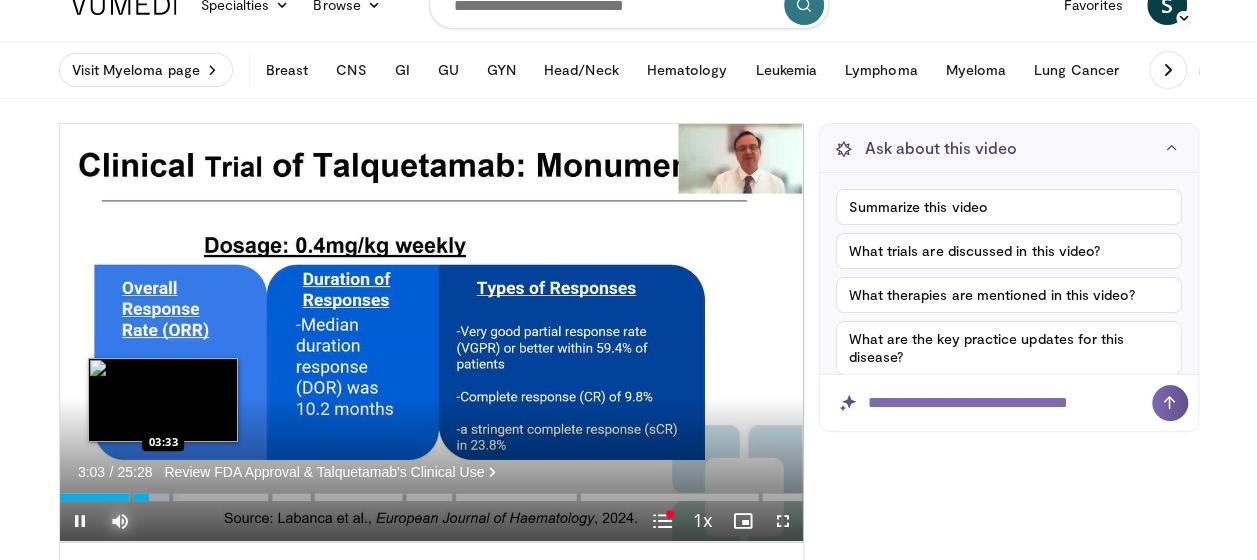 click at bounding box center [156, 497] 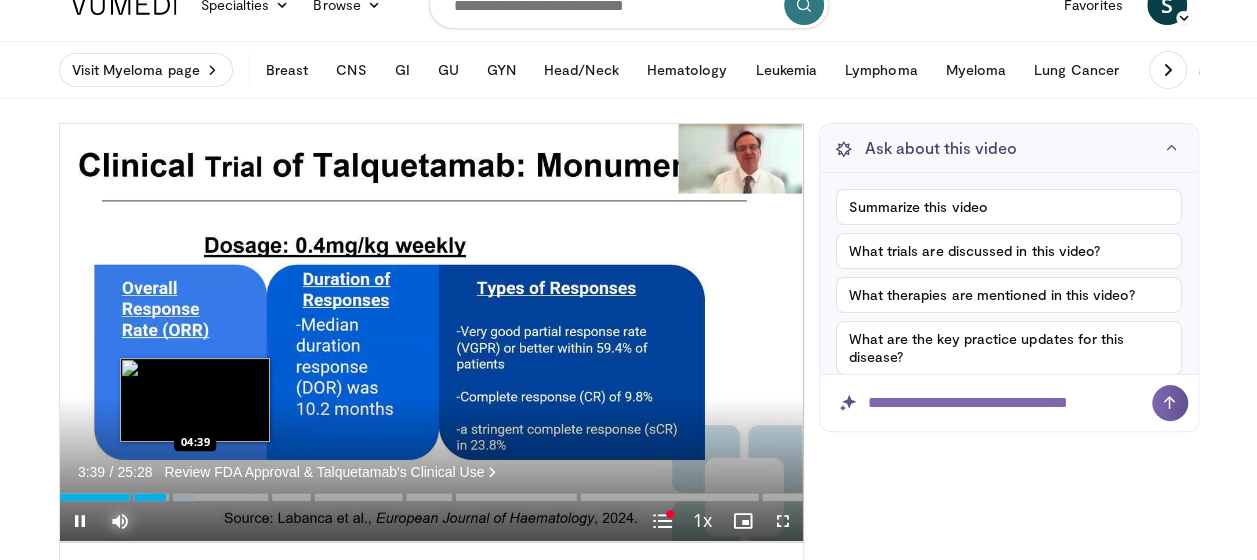 click on "Loaded :  18.31% 03:39" at bounding box center [431, 497] 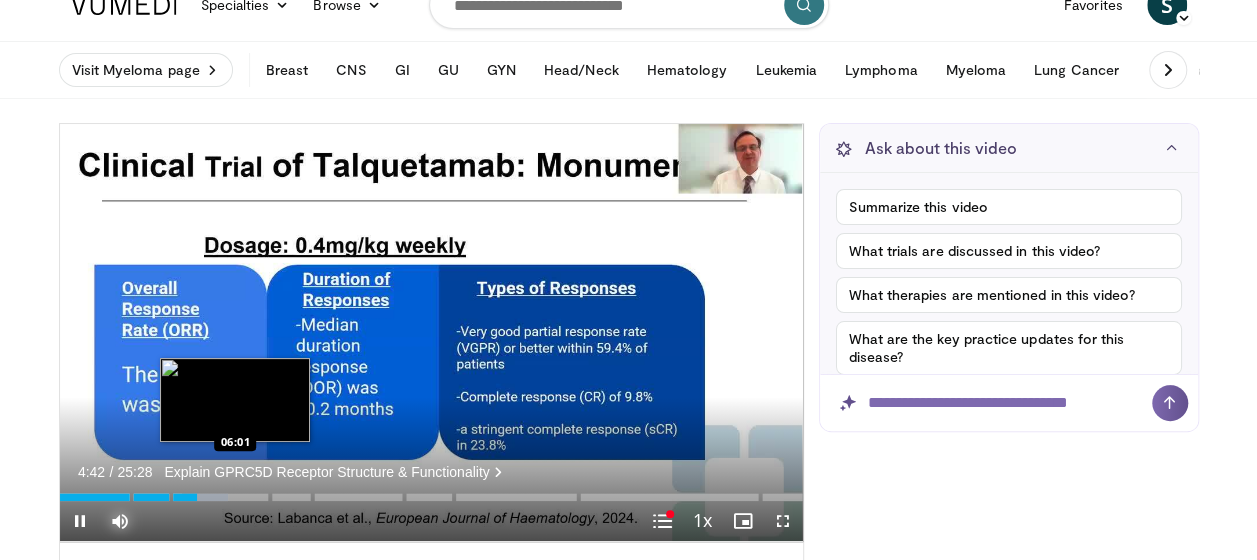 click on "Loaded :  22.71% 04:42 06:01" at bounding box center (431, 491) 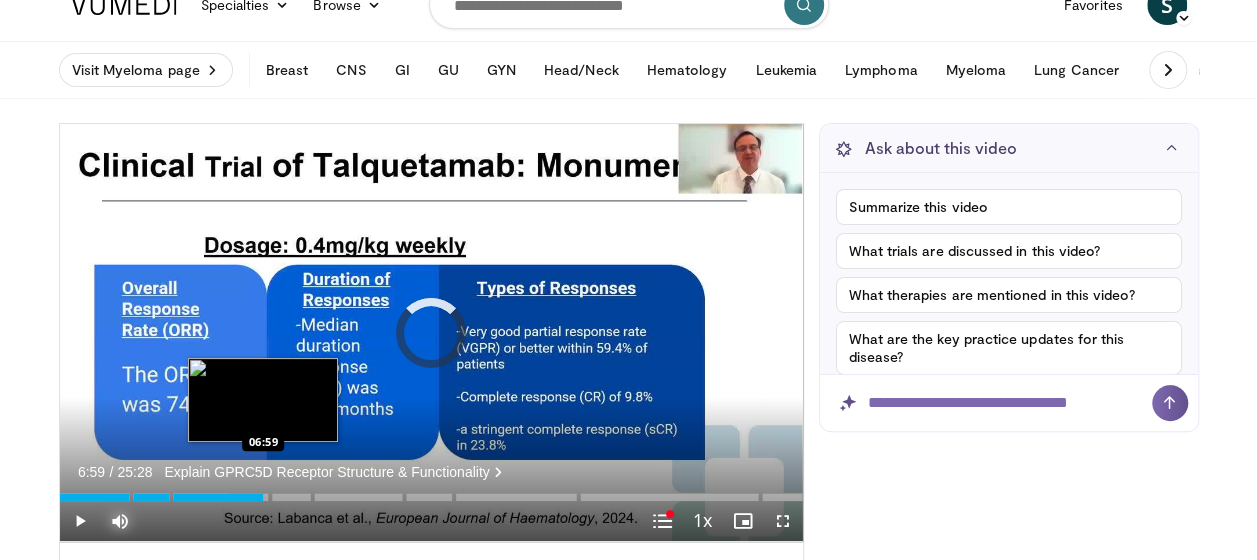 click on "Loaded :  27.25% 06:59" at bounding box center (431, 497) 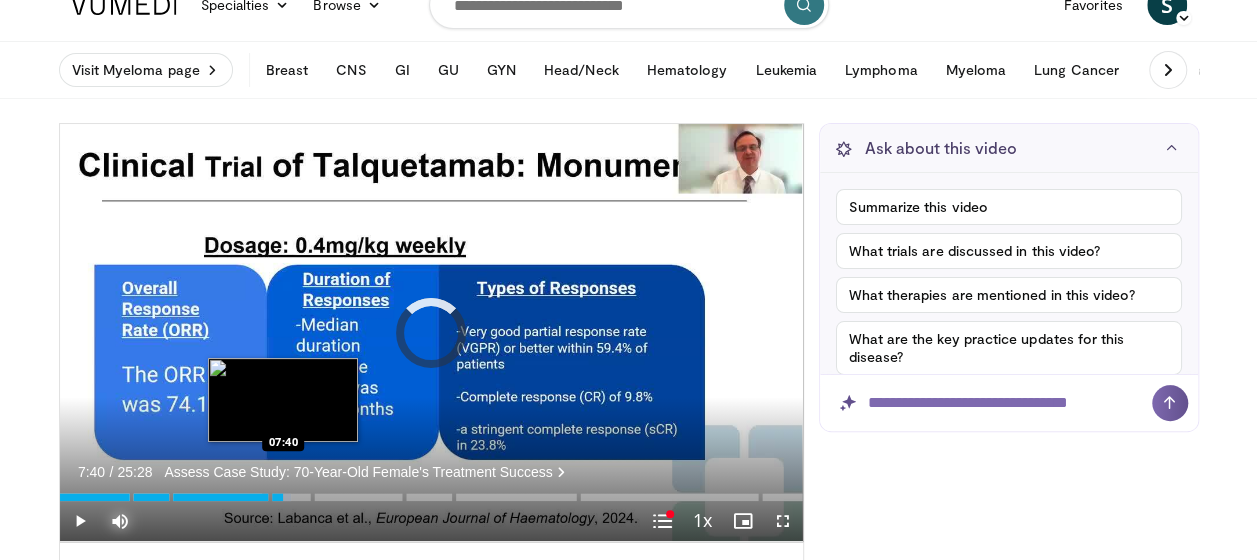 click on "Loaded :  31.14% 07:00 07:40" at bounding box center (431, 491) 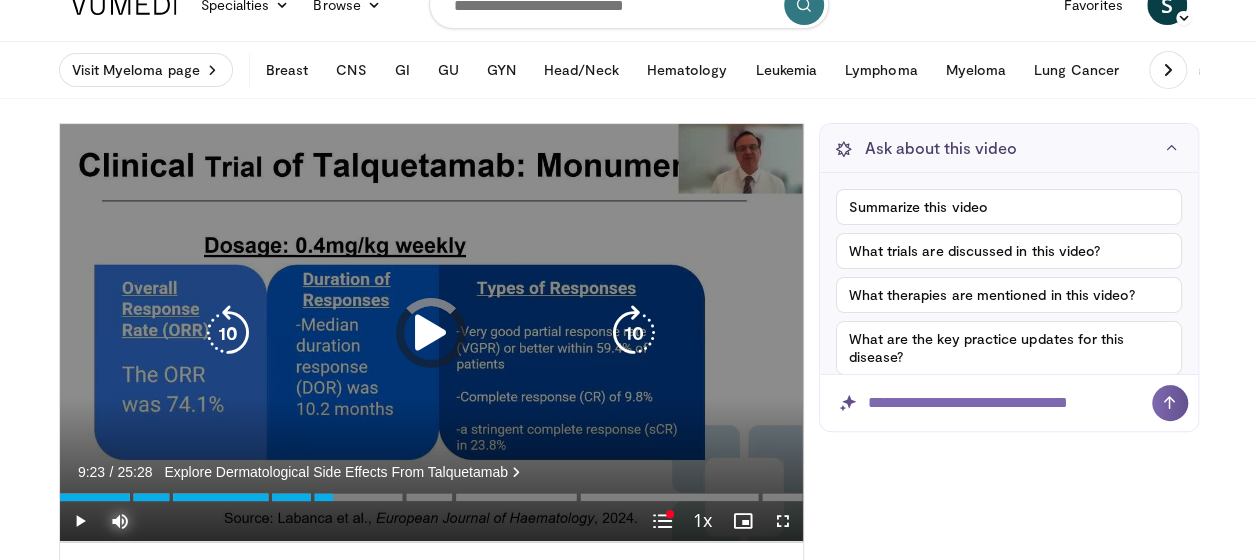 click on "Loaded :  34.39% 09:23 07:40" at bounding box center [431, 491] 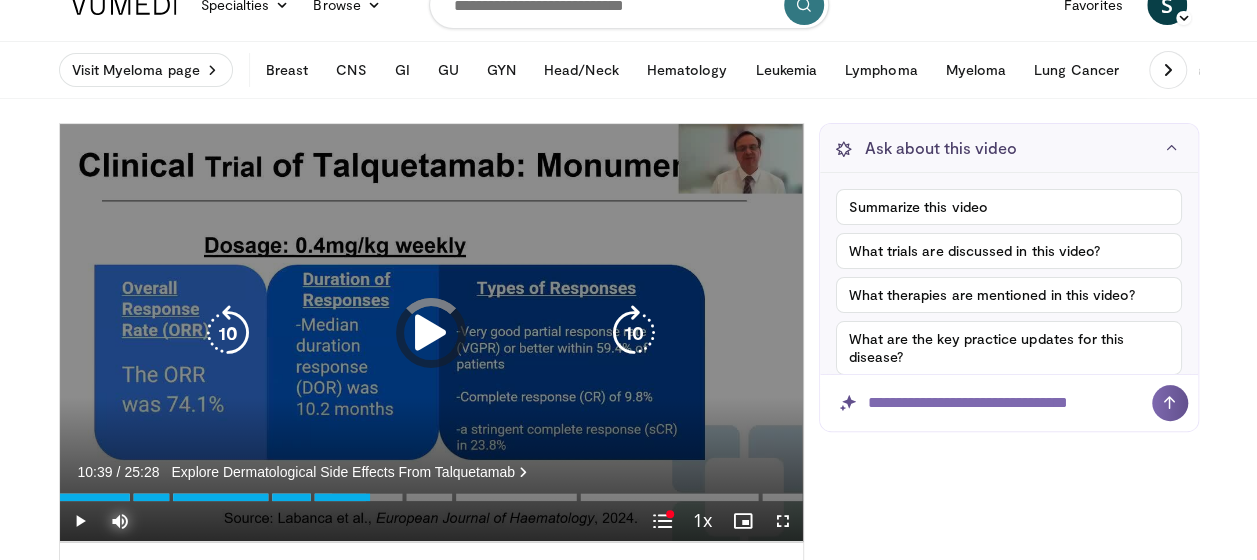 click on "Loaded :  41.21% 09:26" at bounding box center (431, 497) 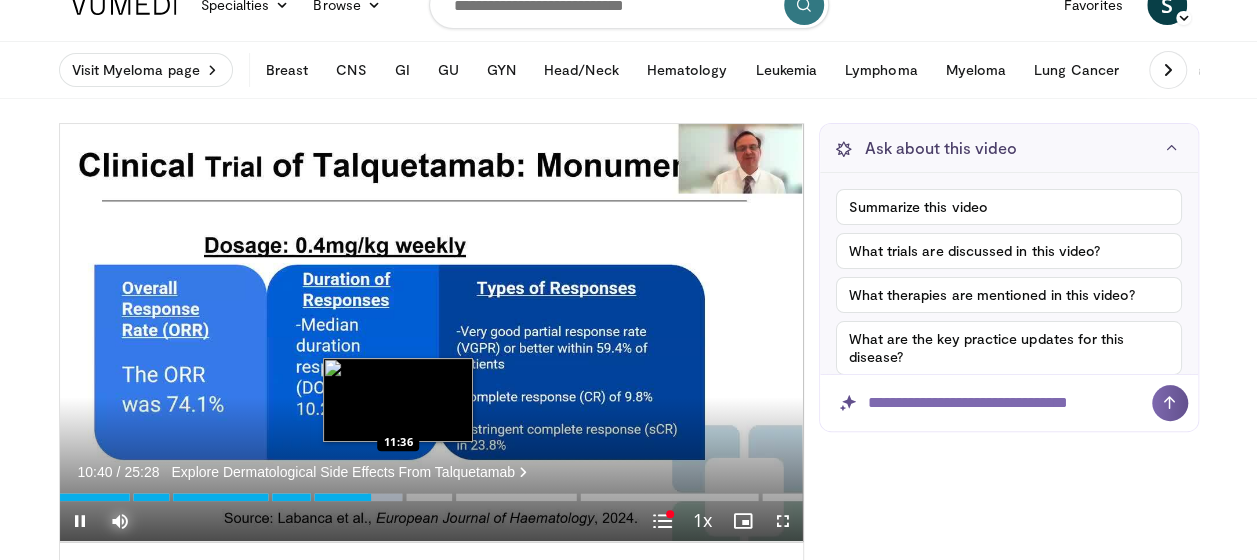 click at bounding box center (385, 497) 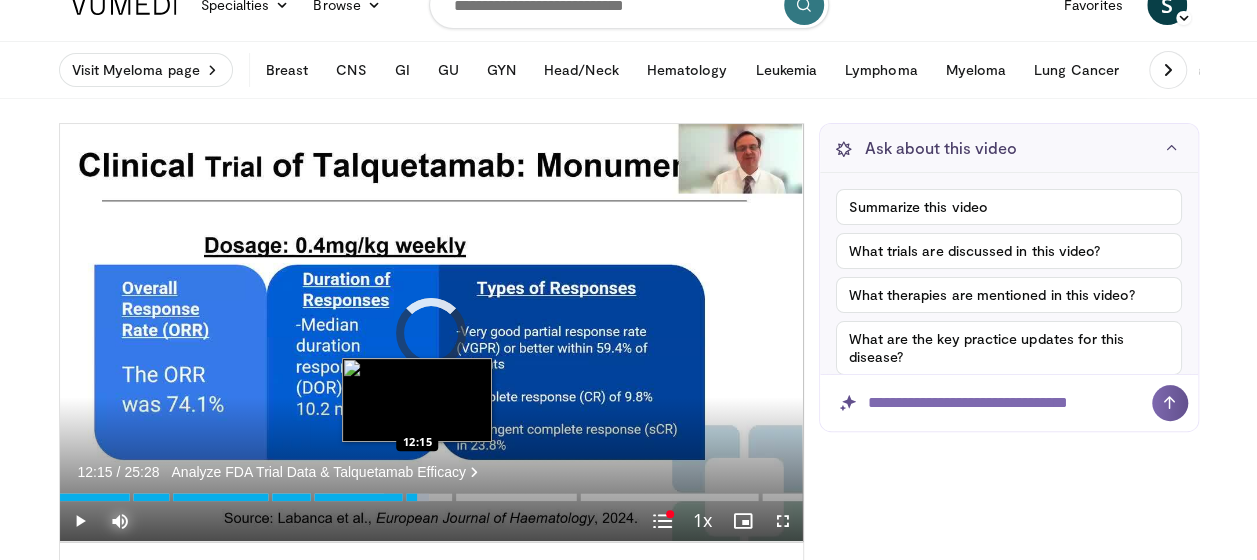 click at bounding box center (406, 497) 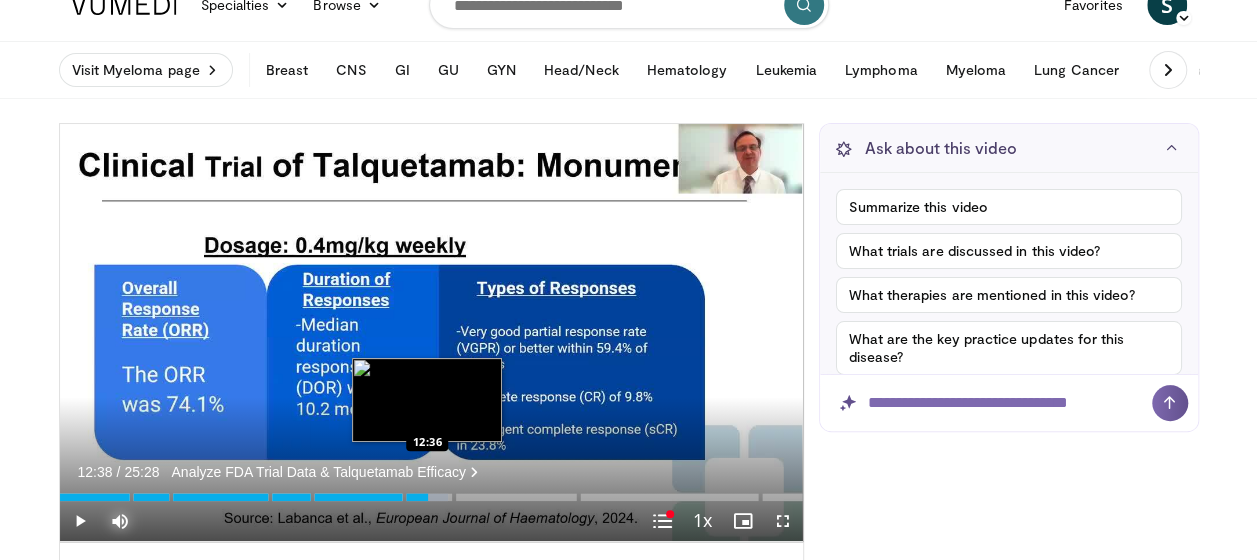 click at bounding box center (426, 497) 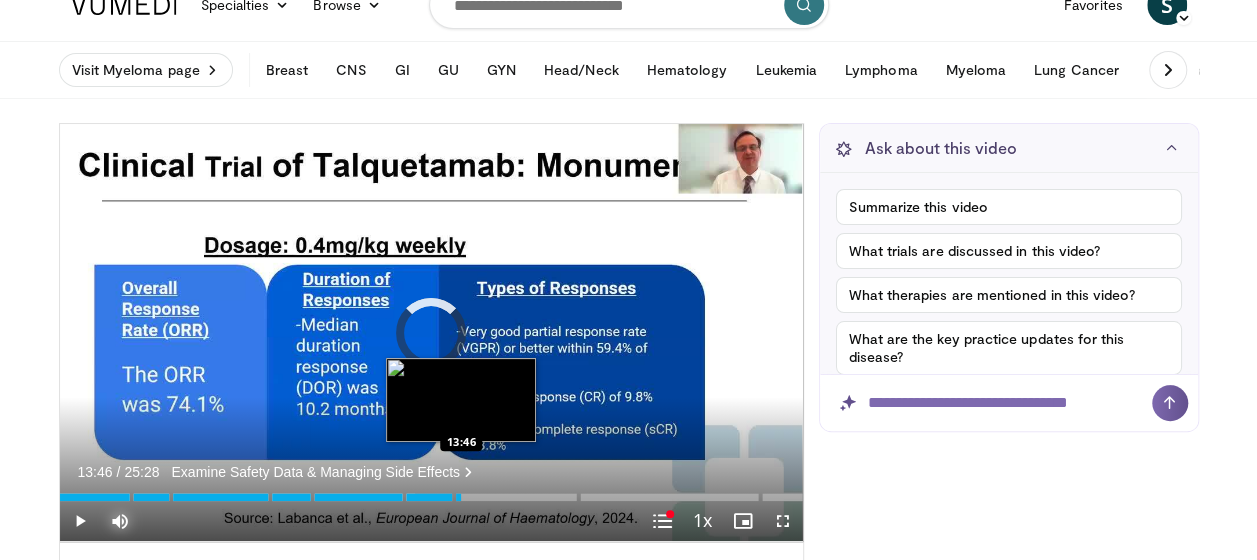 click on "Loaded : 53.85% 13:46" at bounding box center (431, 497) 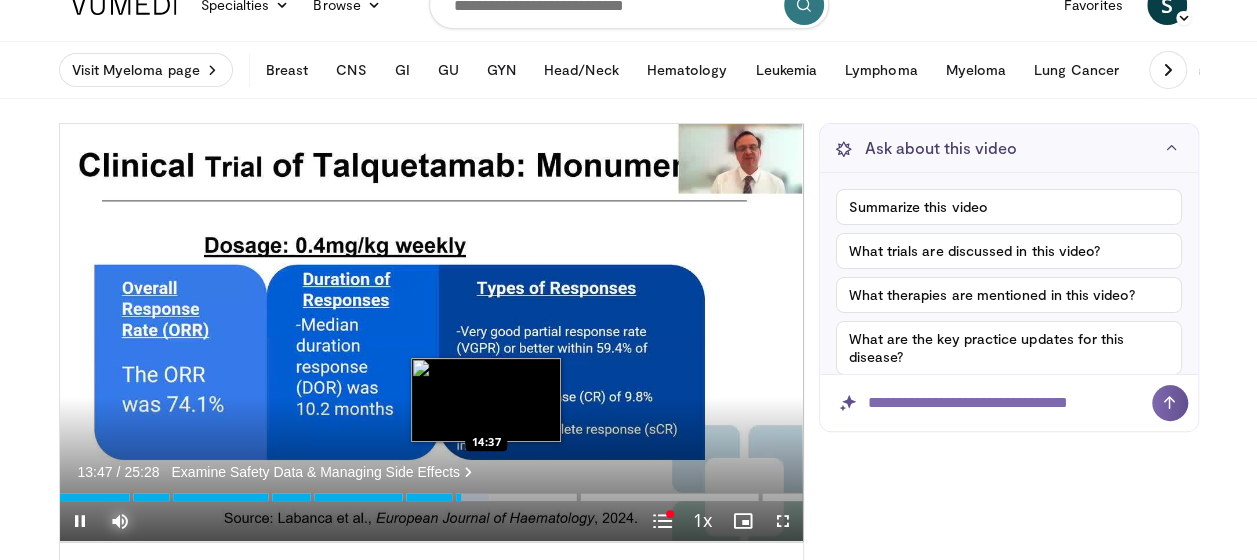 click at bounding box center [474, 497] 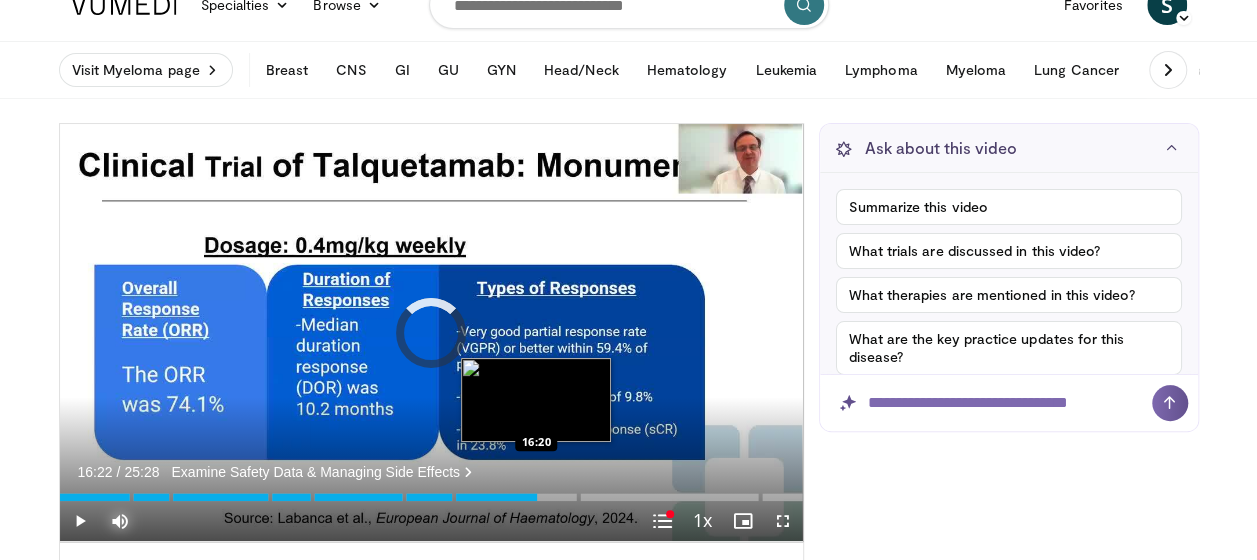 click on "Loaded : 0.00% 16:22" at bounding box center [431, 497] 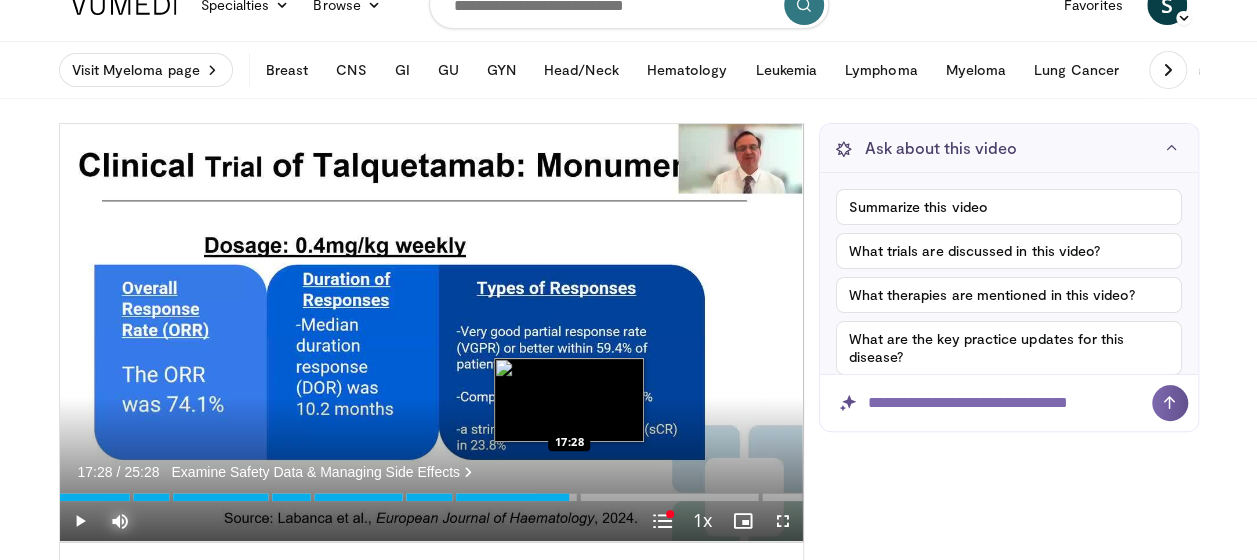 click on "Loaded :  68.68% 17:28" at bounding box center [431, 497] 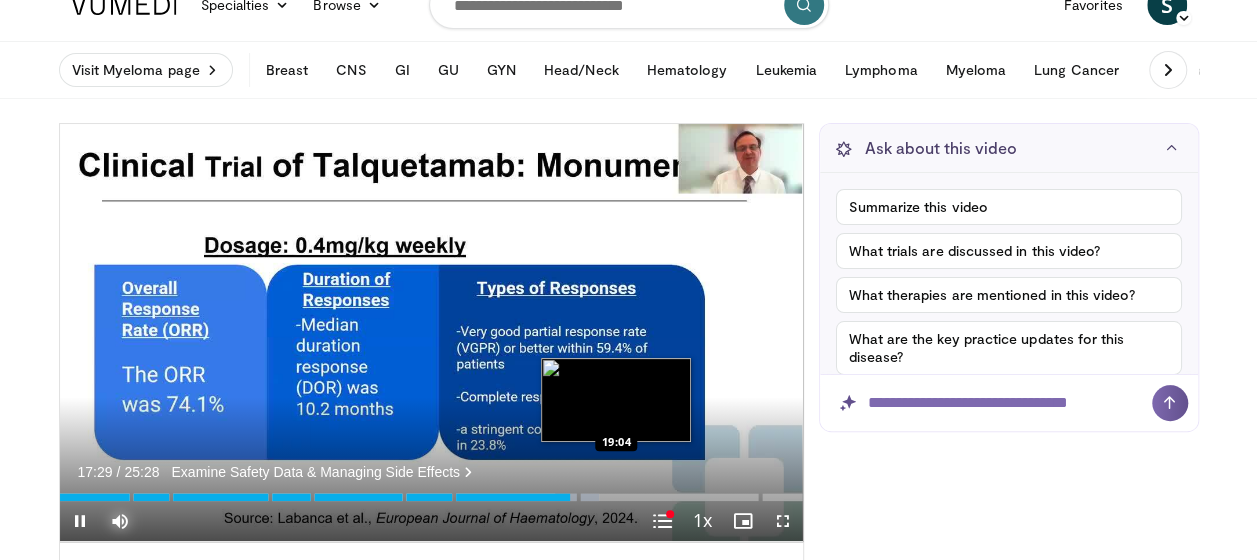 click on "Loaded :  72.60% 17:29" at bounding box center (431, 497) 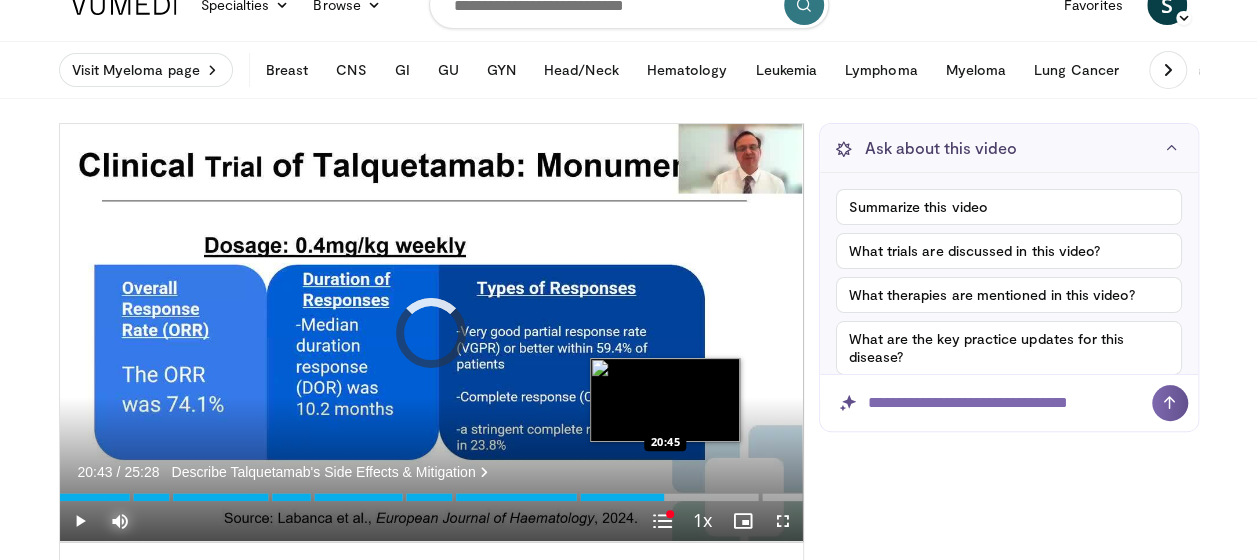 click on "Loaded :  0.00% 20:43 20:45" at bounding box center [431, 491] 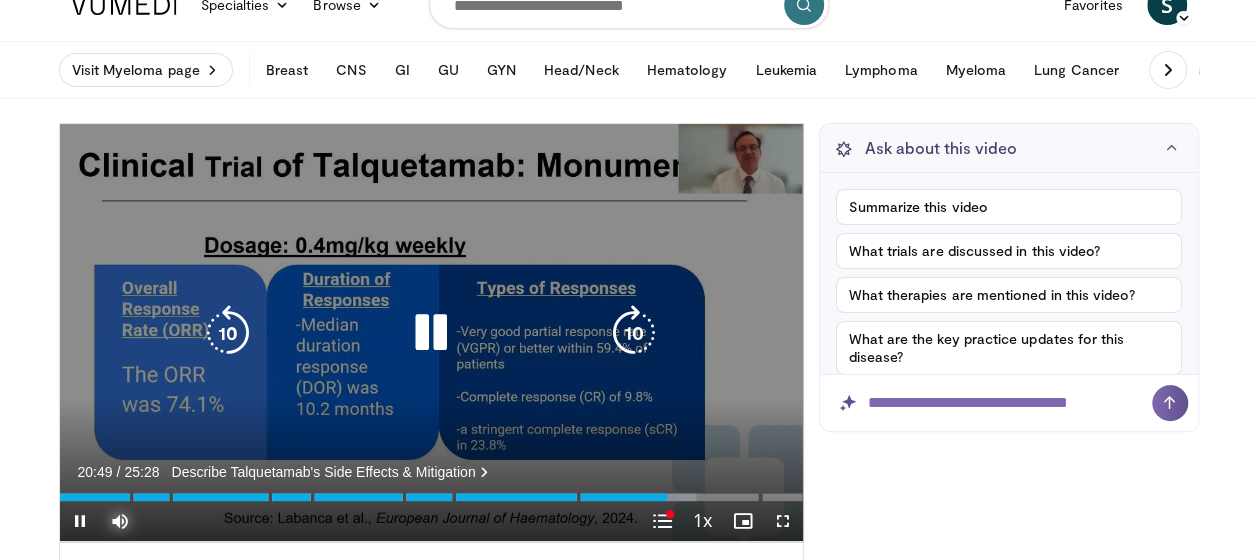 click at bounding box center [679, 497] 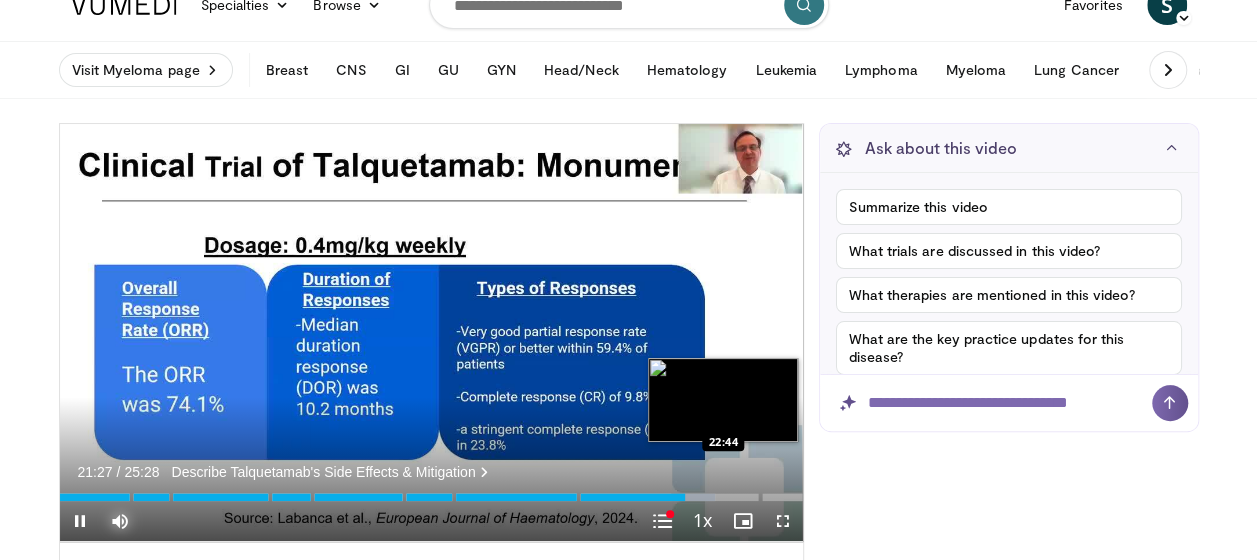 click on "Loaded :  88.24% 21:27" at bounding box center [431, 497] 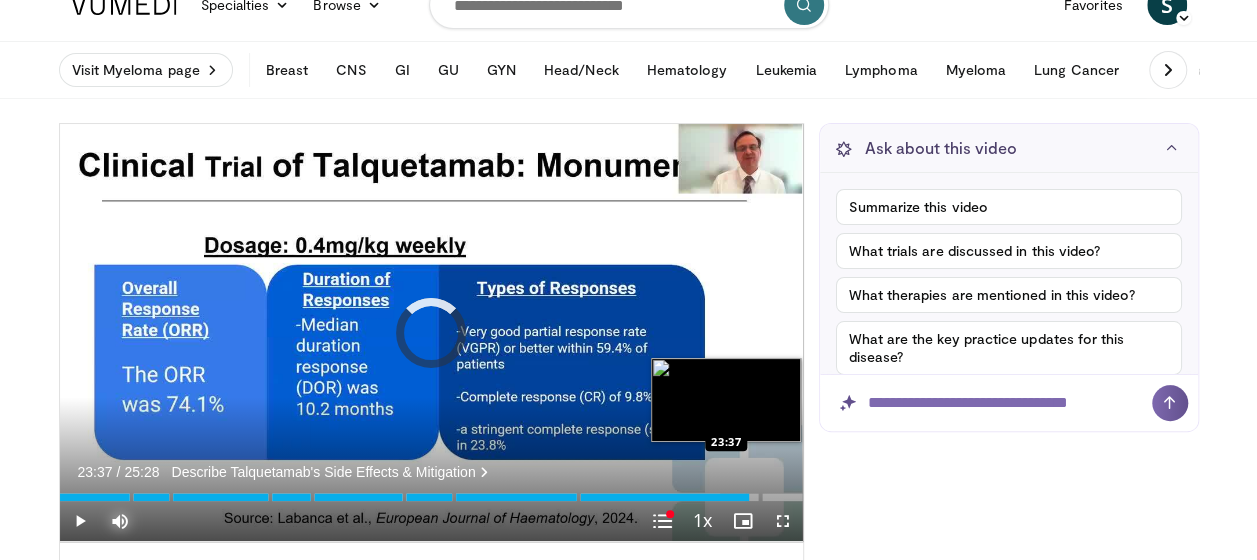 click on "Loaded :  92.22% 23:37" at bounding box center (431, 497) 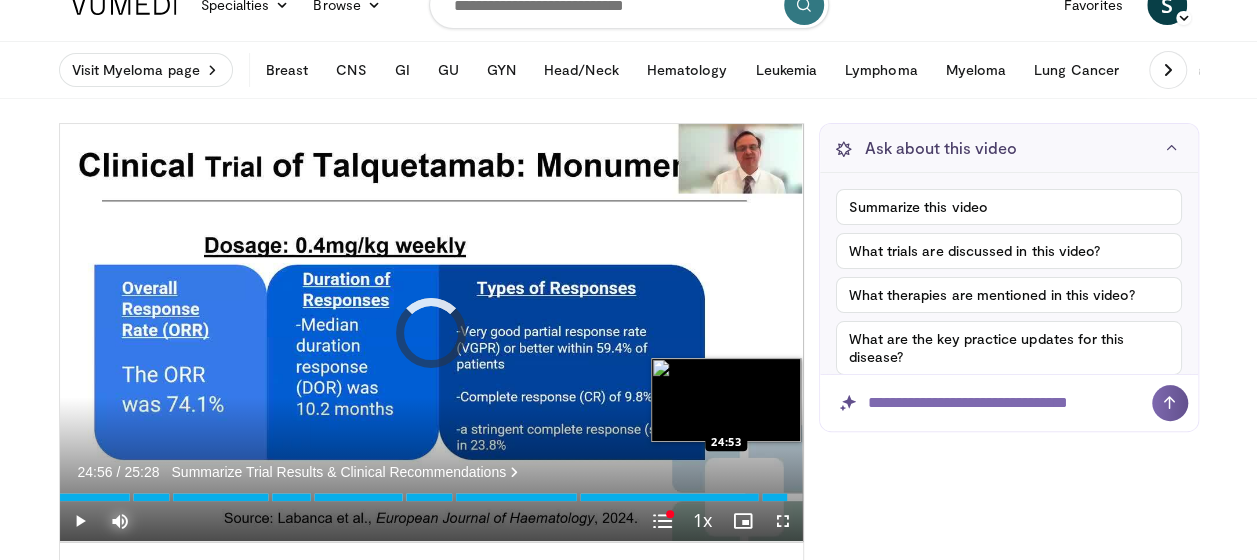 click on "Loaded :  97.46% 24:56 24:53" at bounding box center (431, 491) 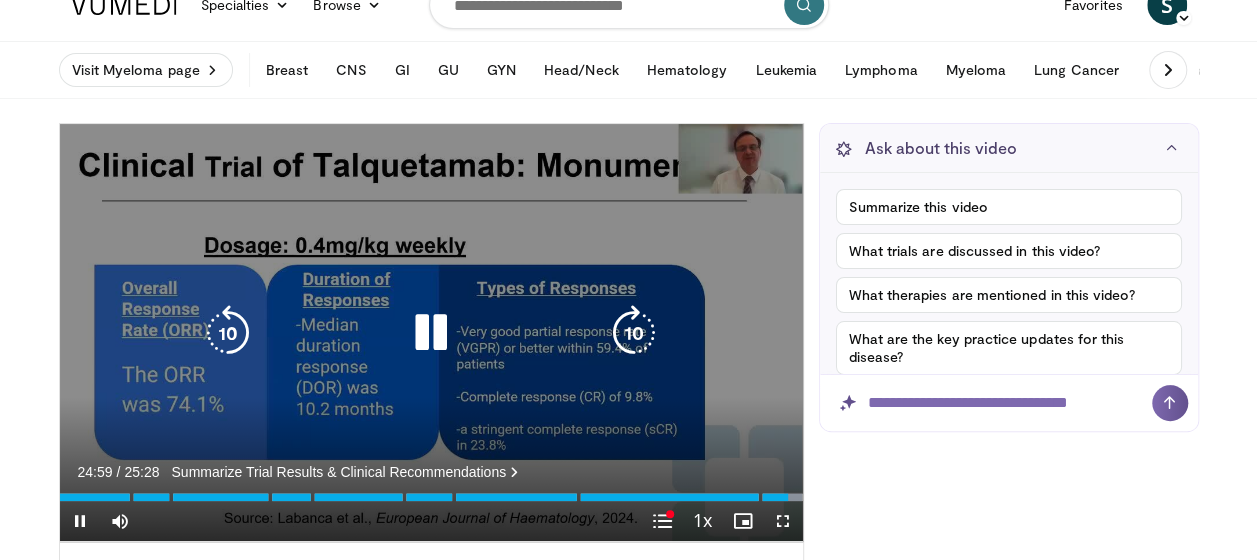 click on "10 seconds
Tap to unmute" at bounding box center [431, 332] 